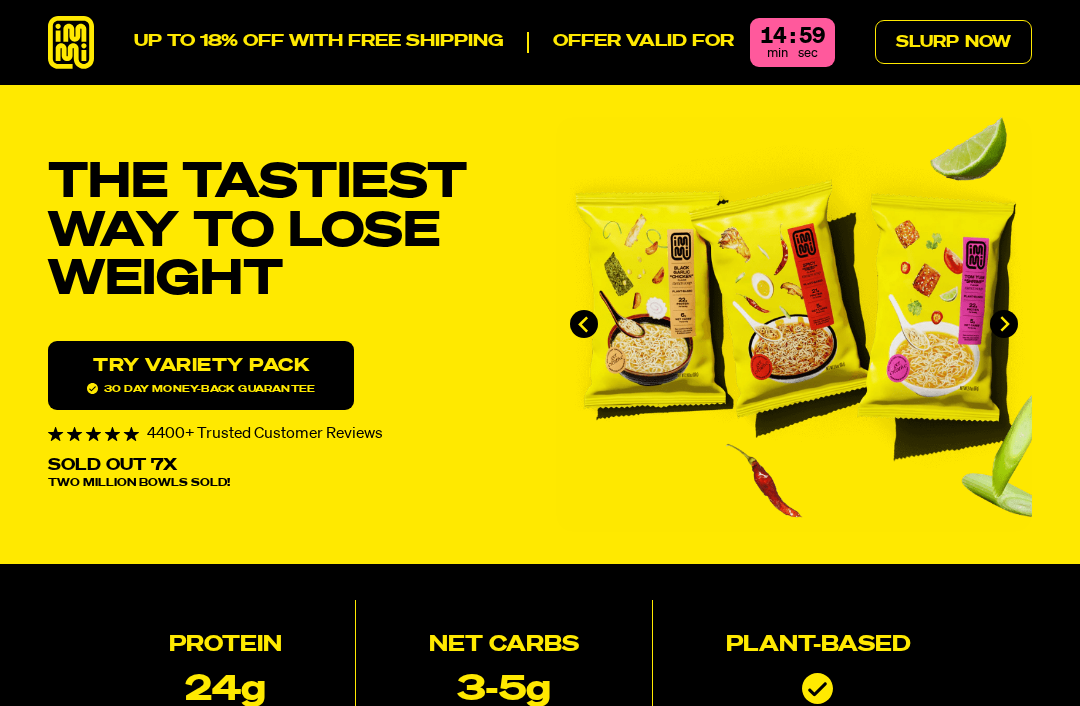 scroll, scrollTop: 0, scrollLeft: 0, axis: both 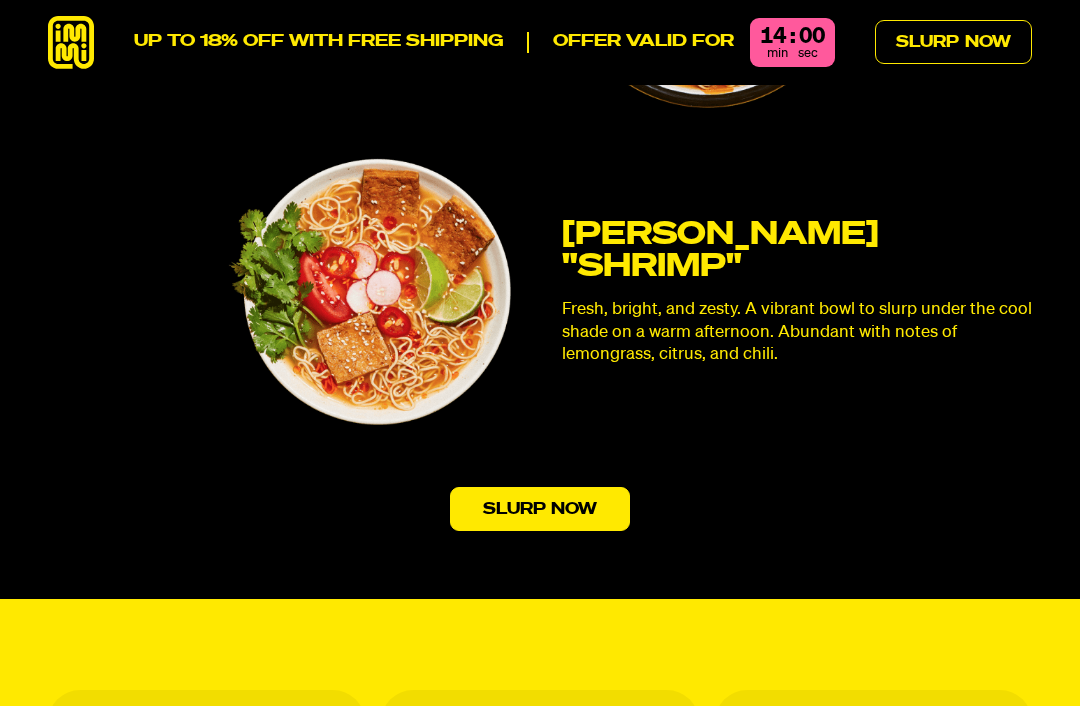 click on "Slurp Now" at bounding box center (540, 509) 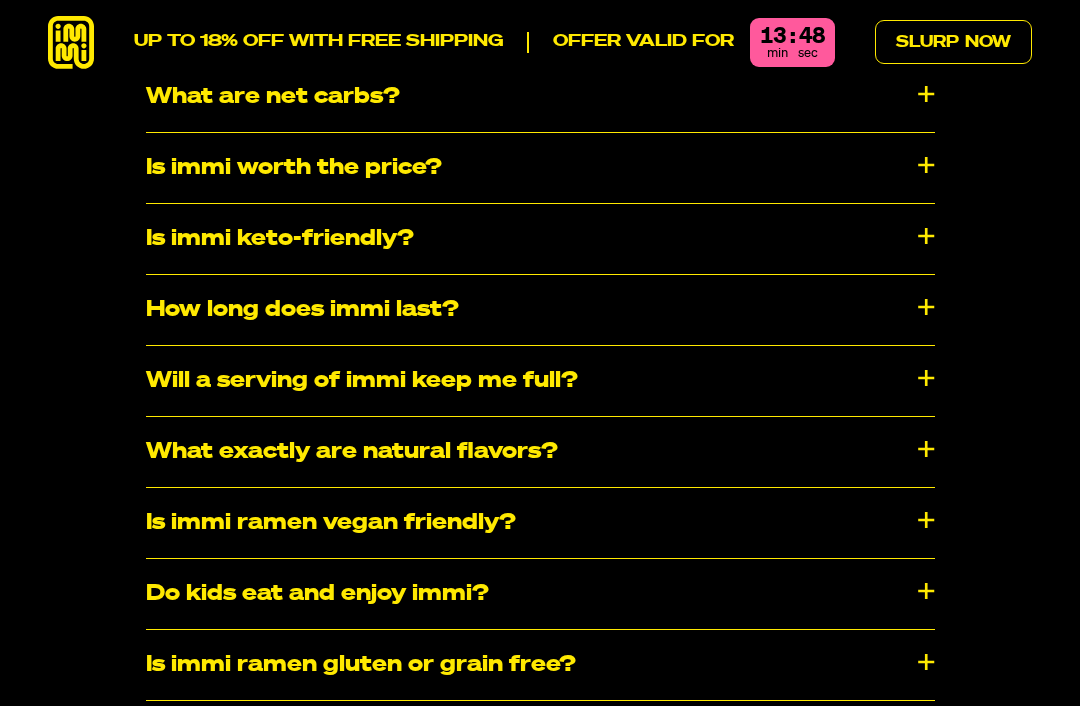 scroll, scrollTop: 9831, scrollLeft: 0, axis: vertical 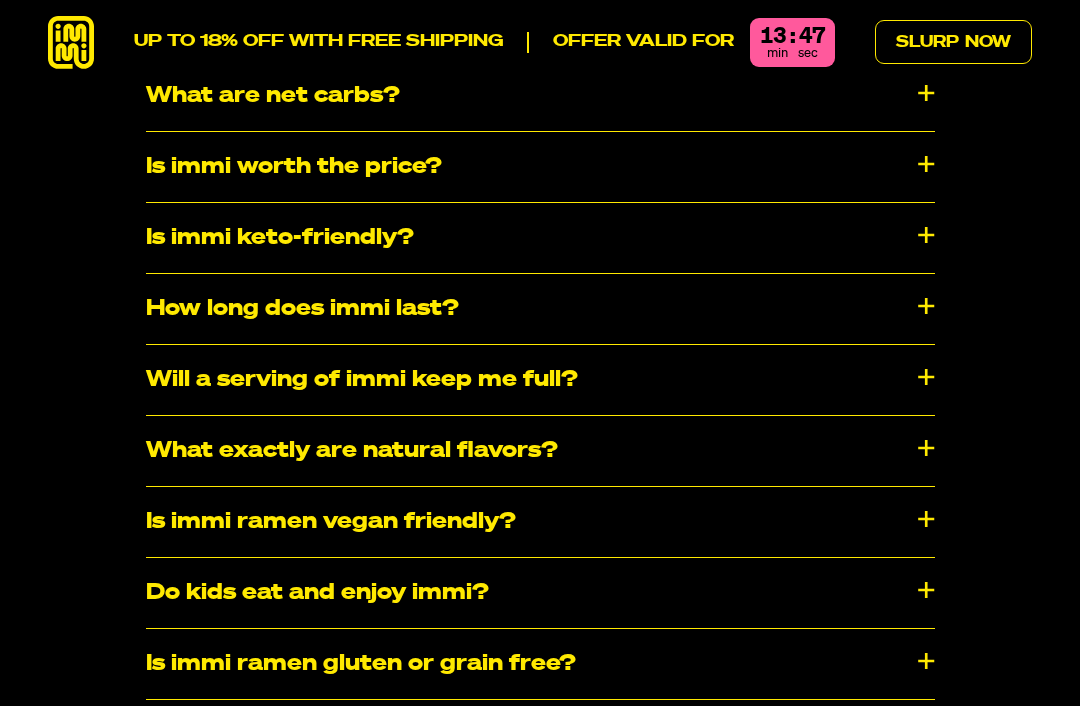 click on "Will a serving of immi keep me full?" at bounding box center [540, 380] 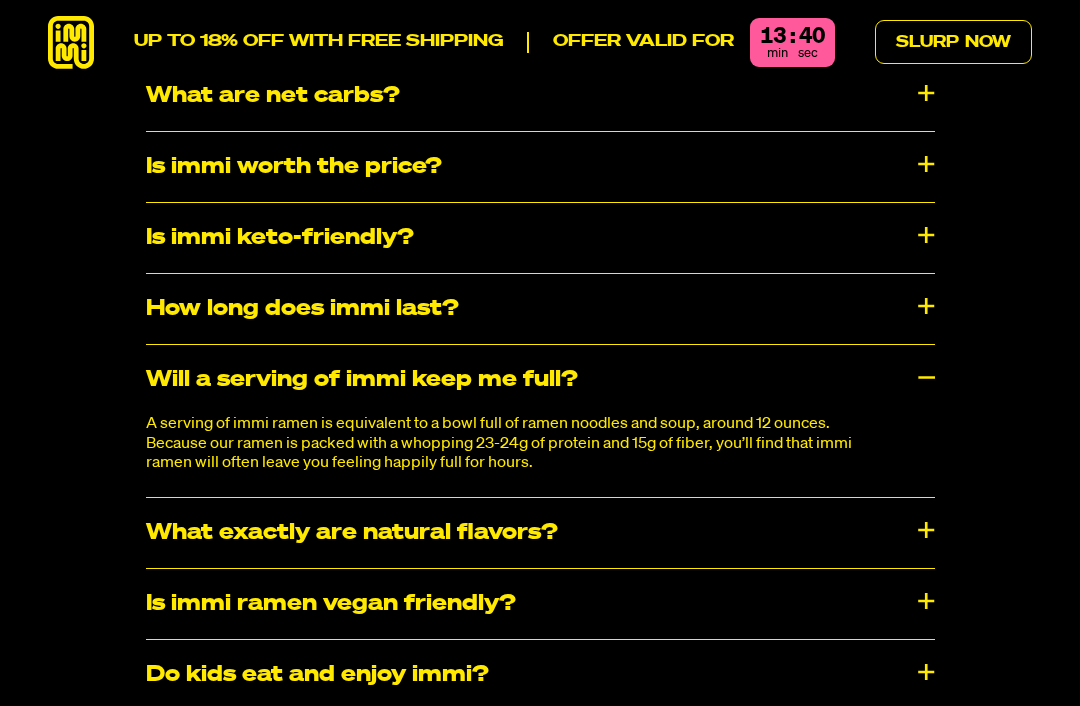 click on "What exactly are natural flavors?" at bounding box center (540, 533) 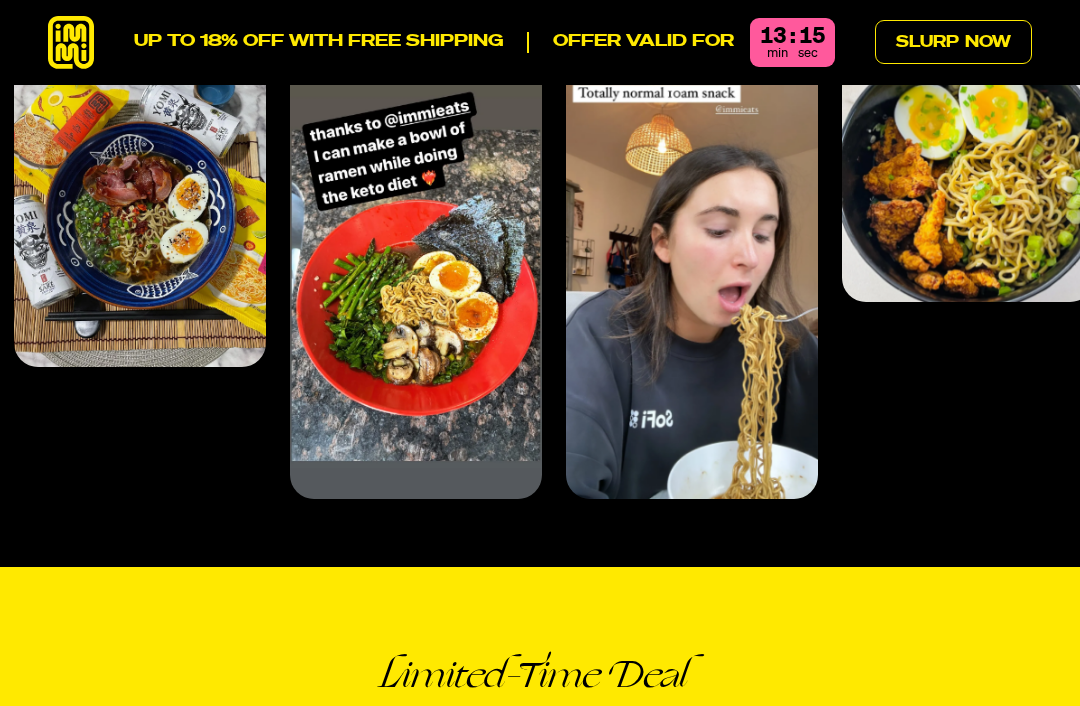 scroll, scrollTop: 7481, scrollLeft: 0, axis: vertical 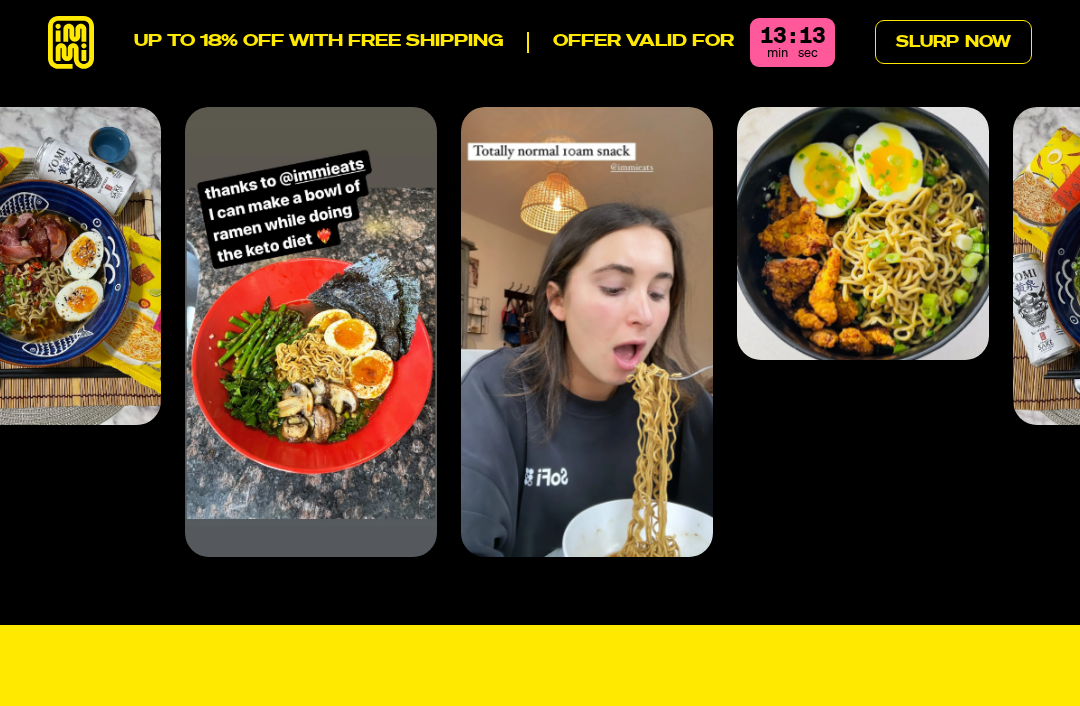 click on "Slurp Now" at bounding box center (953, 42) 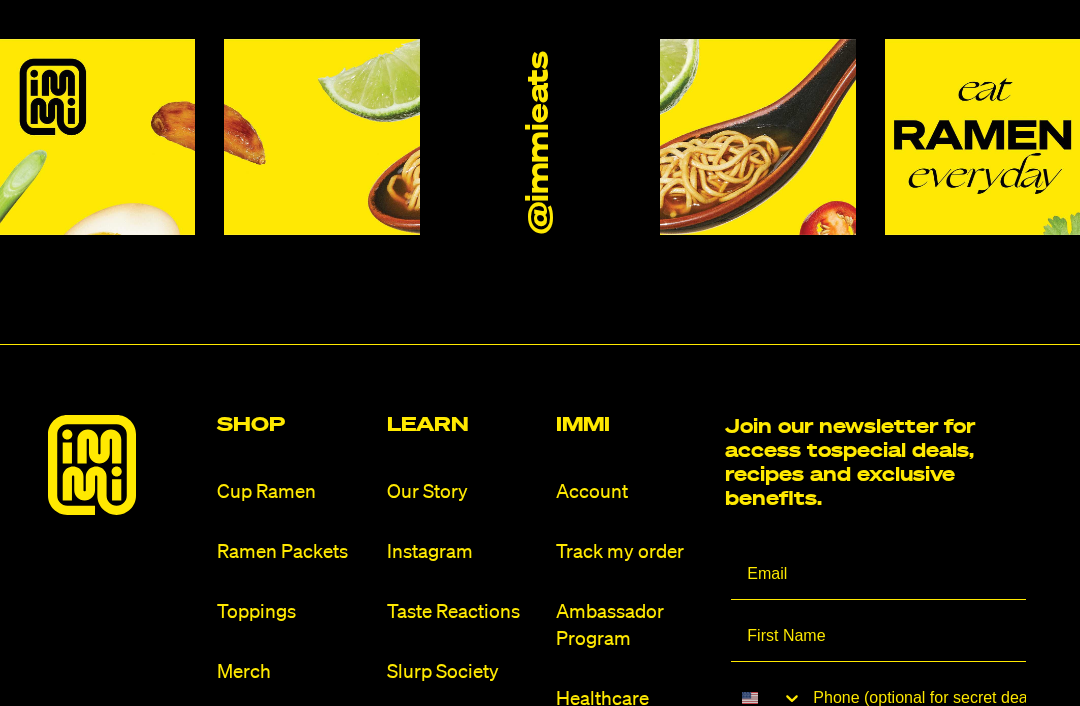 scroll, scrollTop: 10941, scrollLeft: 0, axis: vertical 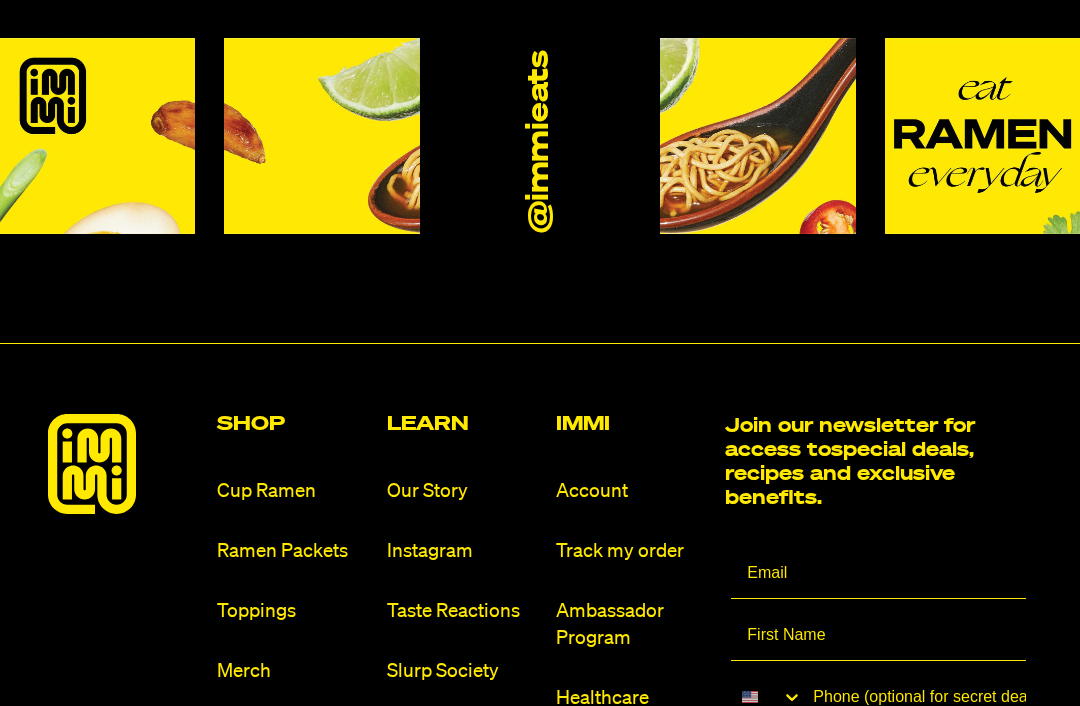 click on "Ramen Packets" at bounding box center [293, 551] 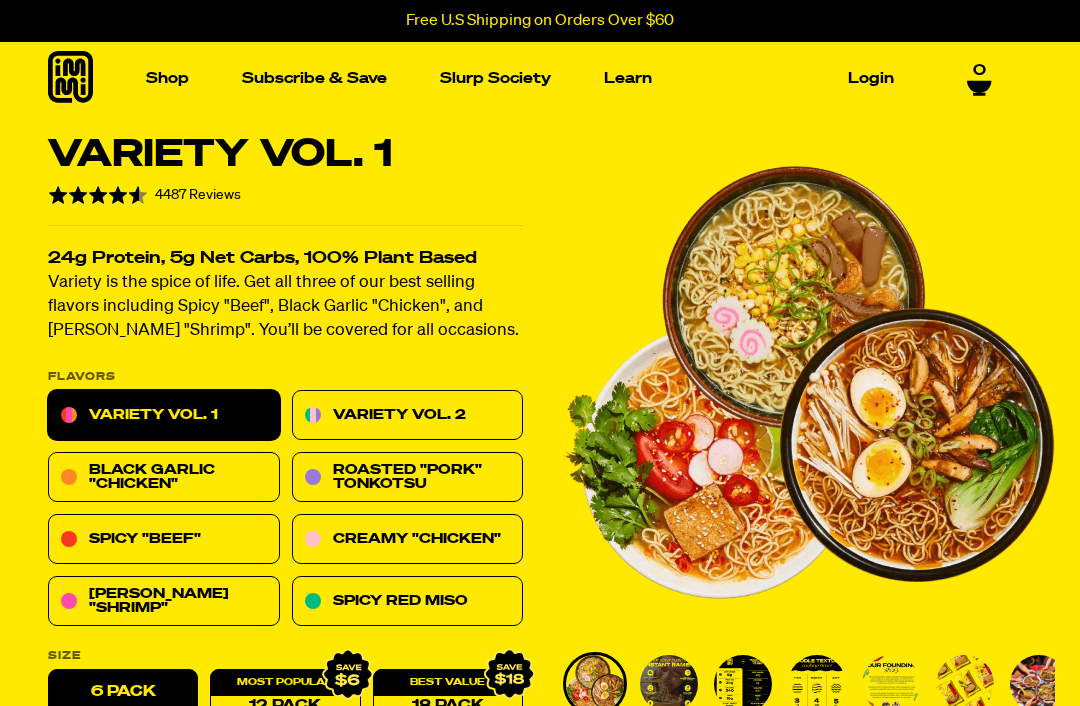 scroll, scrollTop: 0, scrollLeft: 0, axis: both 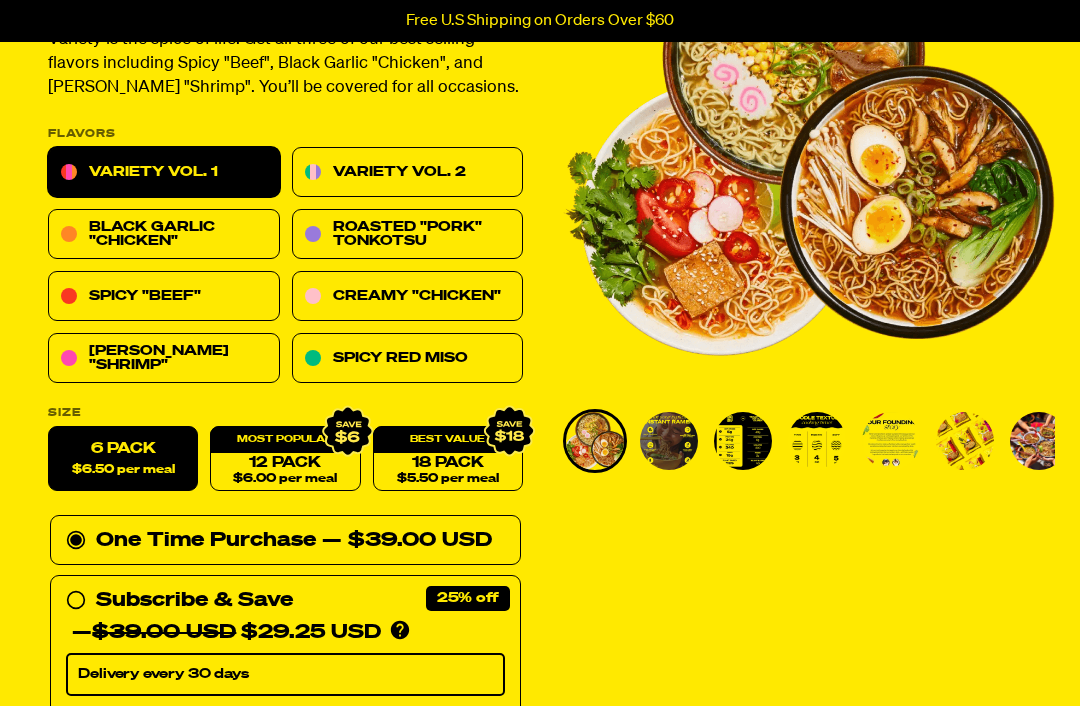 click on "Black Garlic "Chicken"" at bounding box center [164, 235] 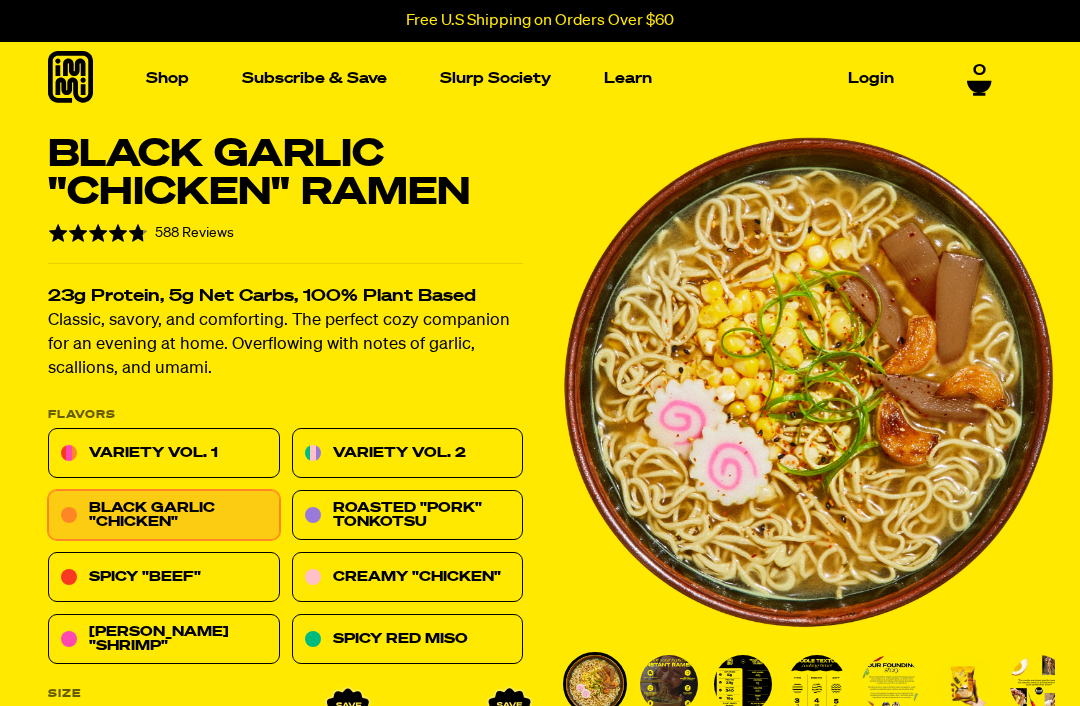 scroll, scrollTop: 0, scrollLeft: 0, axis: both 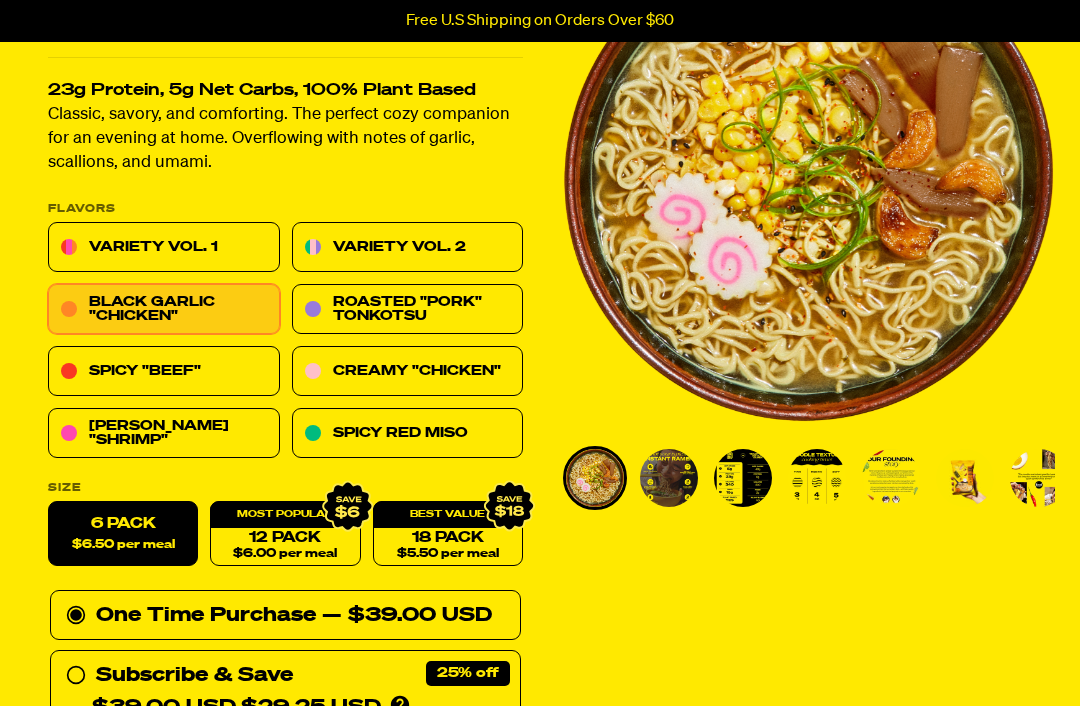 click on "Spicy "Beef"" at bounding box center [164, 372] 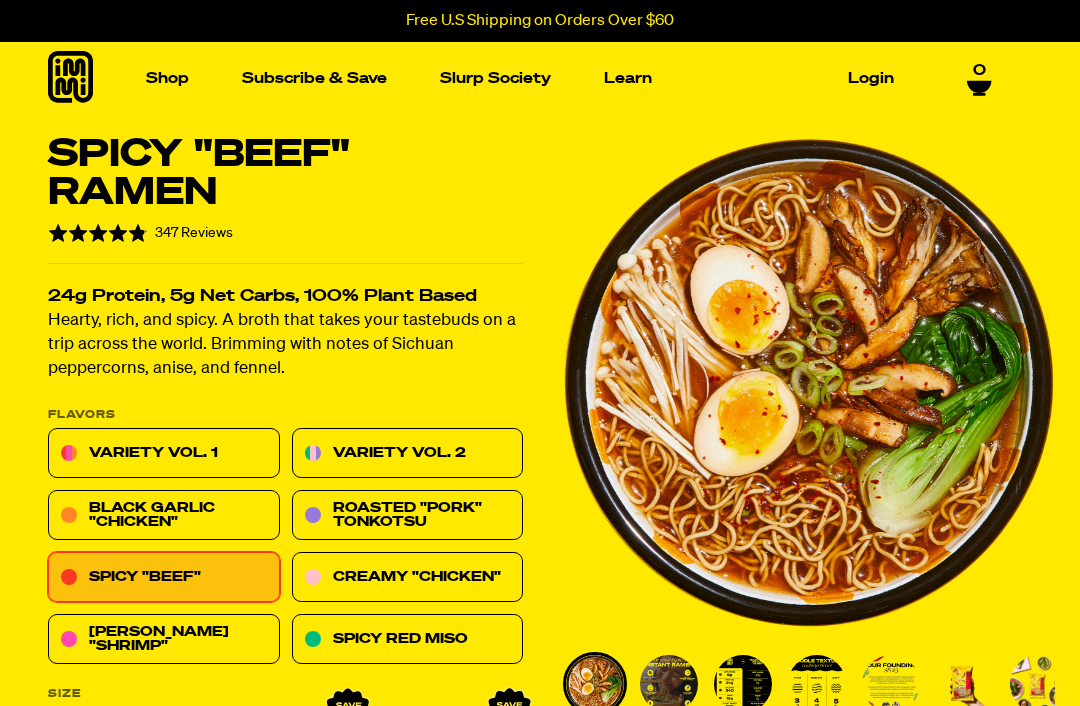 scroll, scrollTop: 0, scrollLeft: 0, axis: both 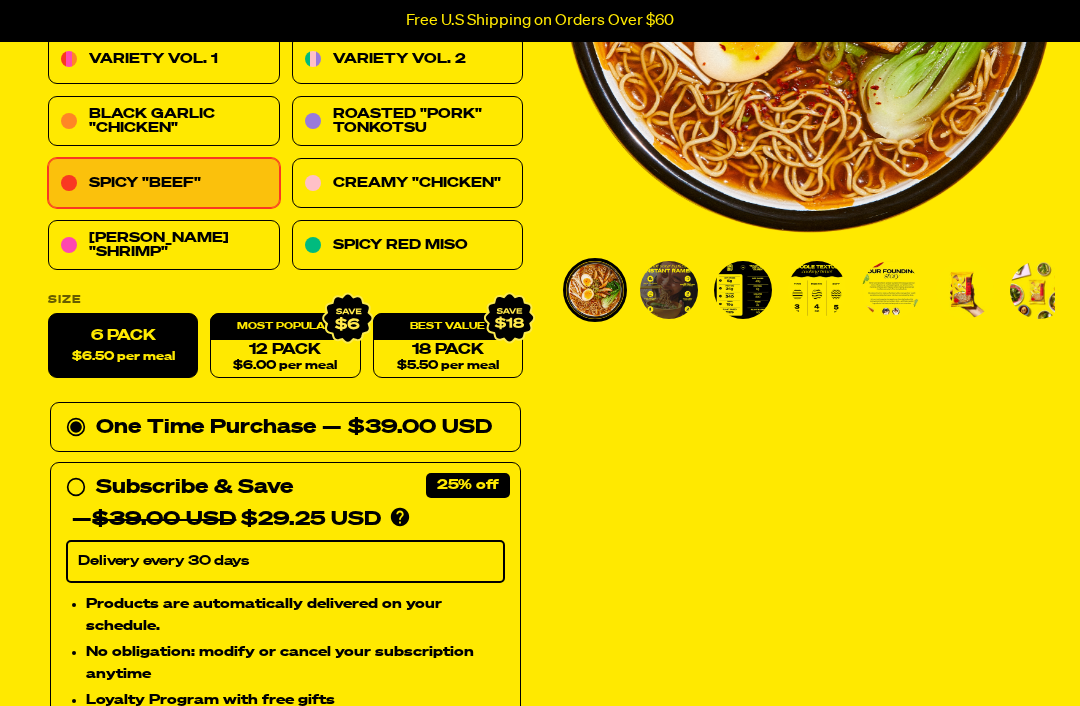 click on "$6.50 per meal" at bounding box center [123, 357] 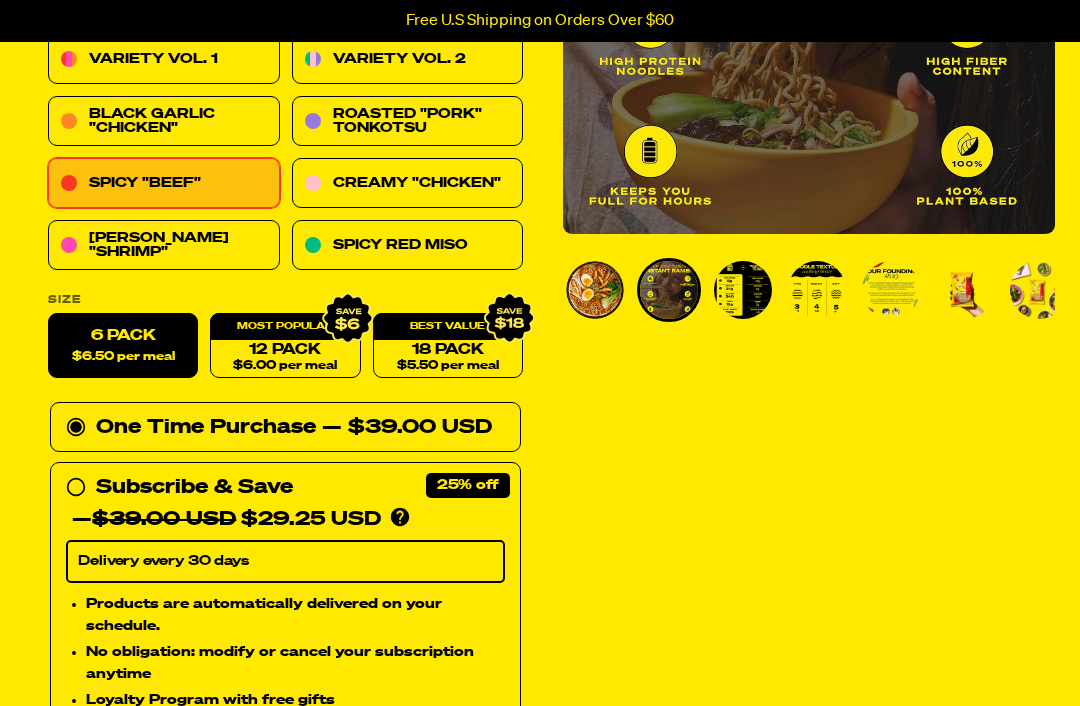 click at bounding box center [743, 290] 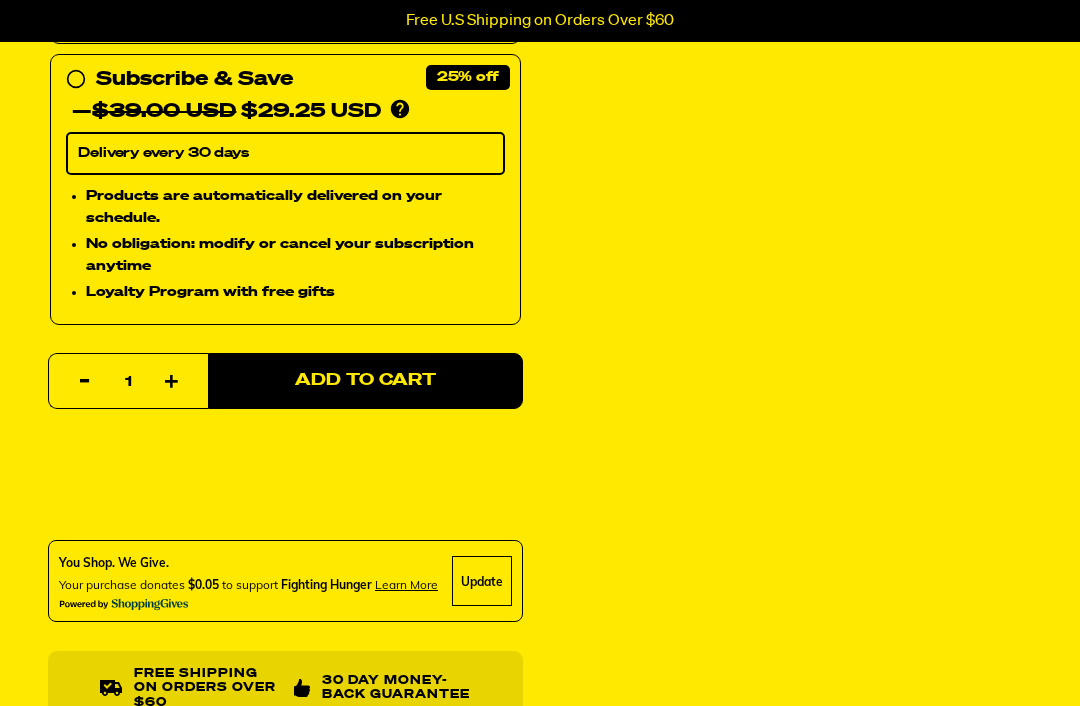 scroll, scrollTop: 753, scrollLeft: 0, axis: vertical 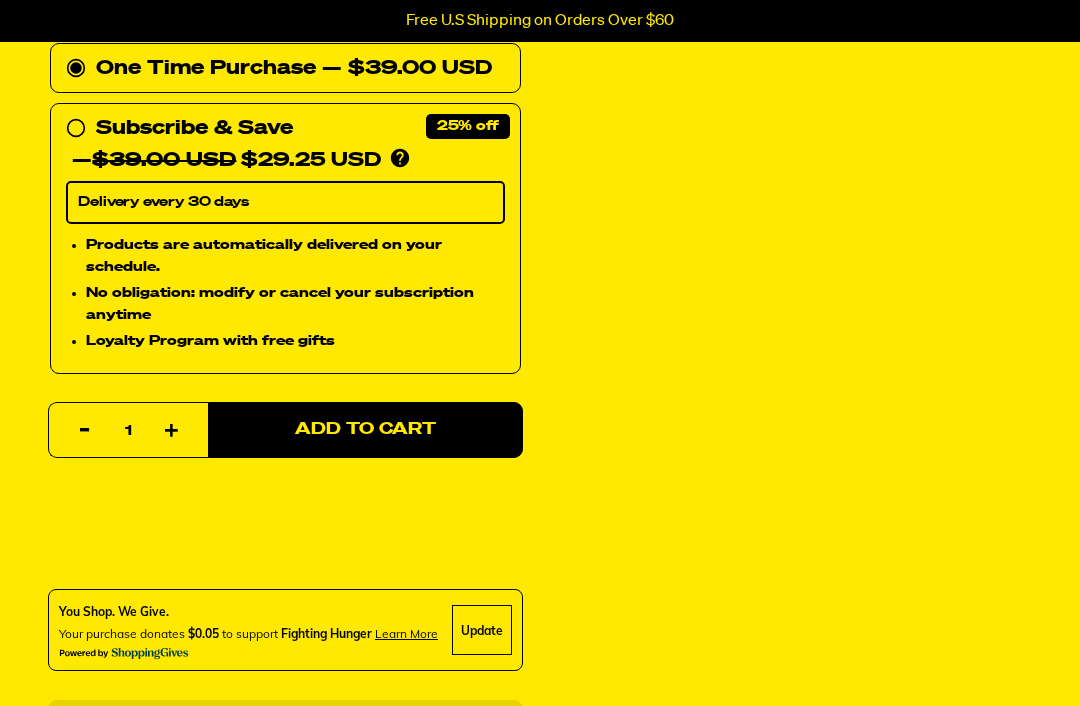 click on "Add to Cart" at bounding box center [365, 430] 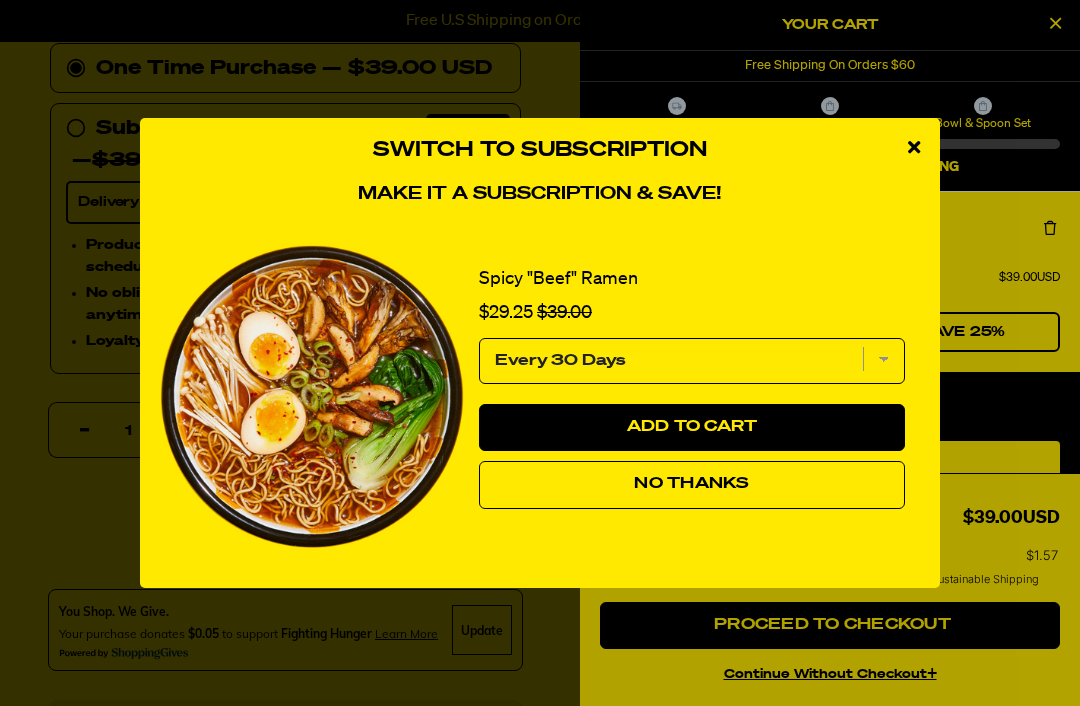 click on "No Thanks" at bounding box center [691, 484] 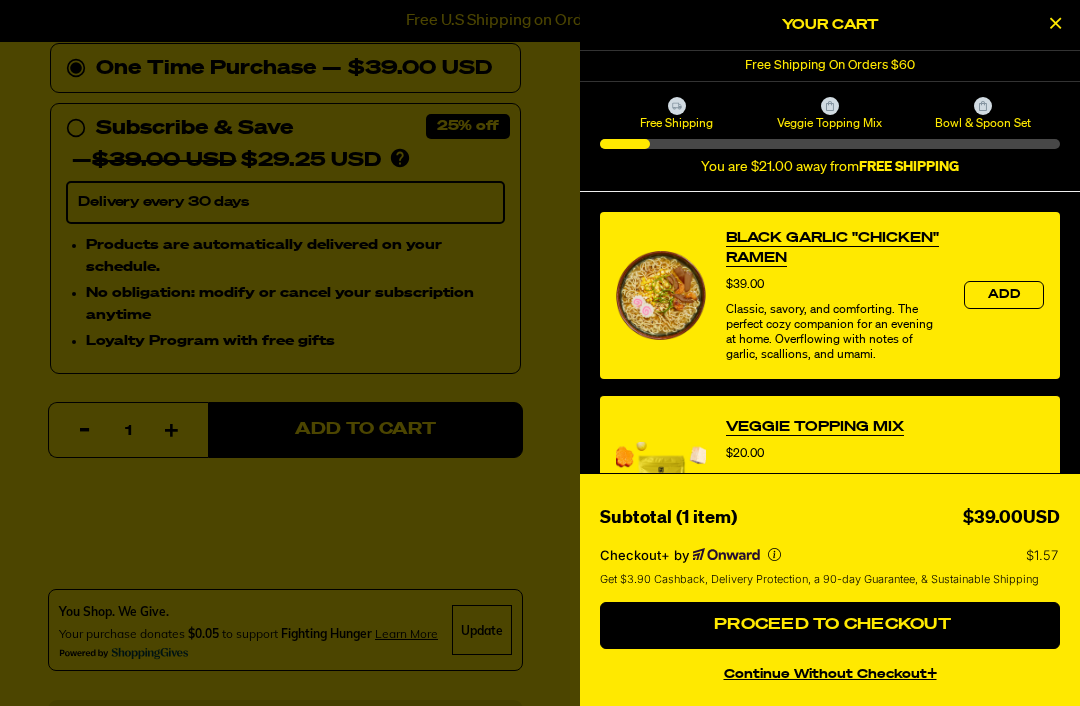 scroll, scrollTop: 460, scrollLeft: 0, axis: vertical 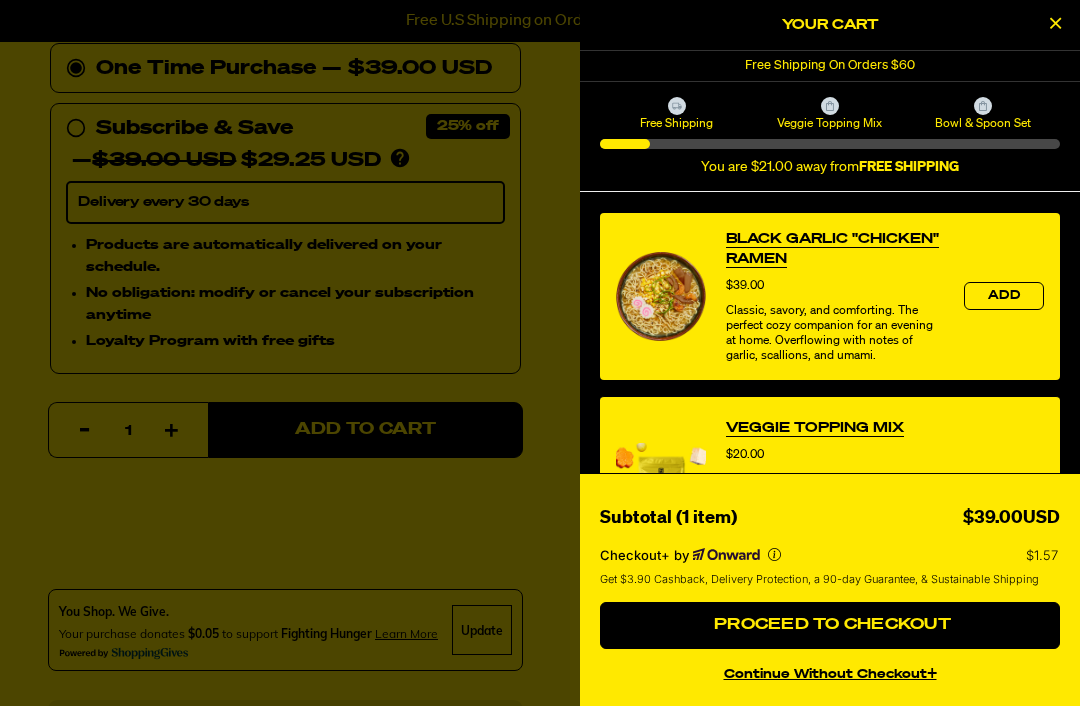 click on "Add" at bounding box center [1004, 296] 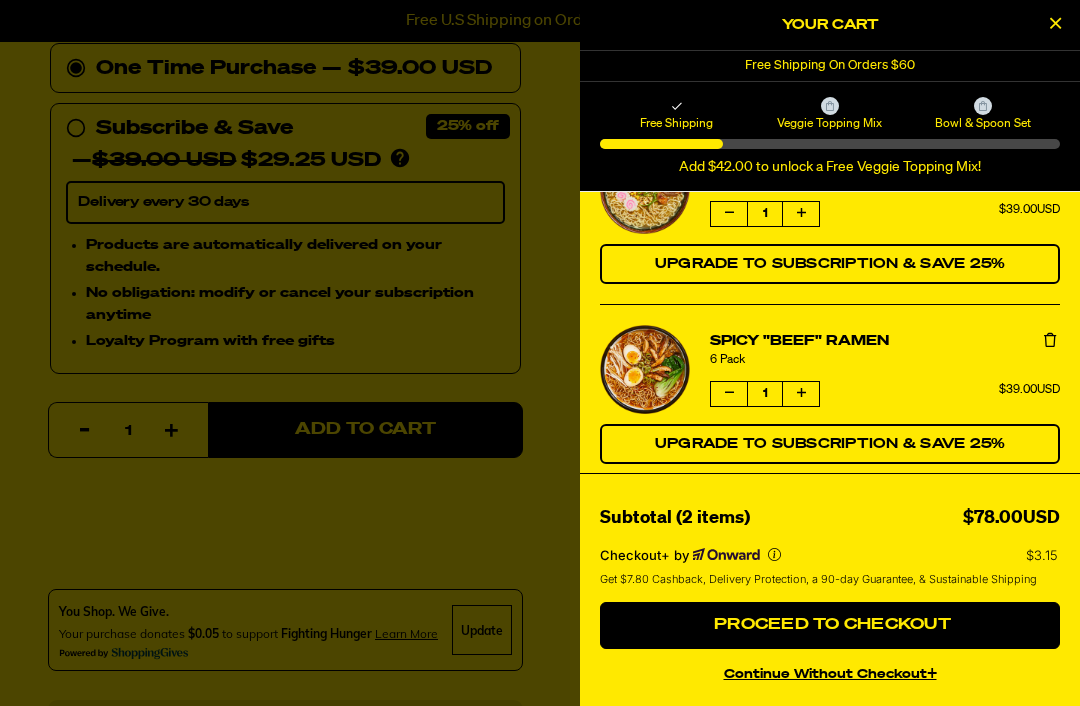 scroll, scrollTop: 61, scrollLeft: 0, axis: vertical 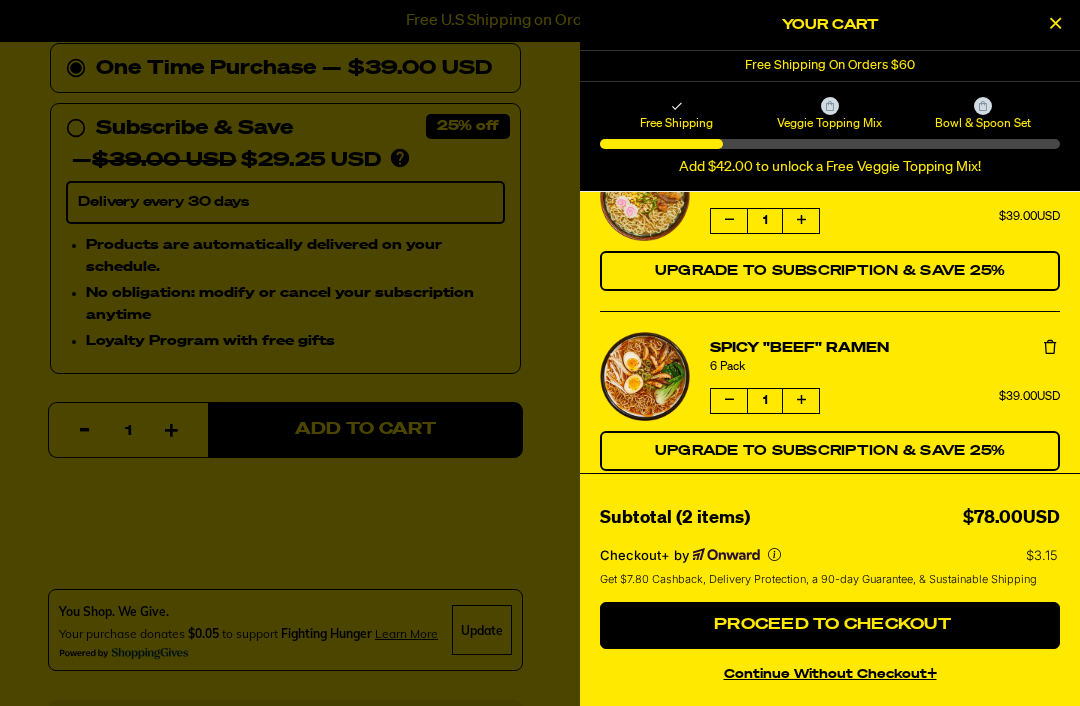 click at bounding box center (1050, 347) 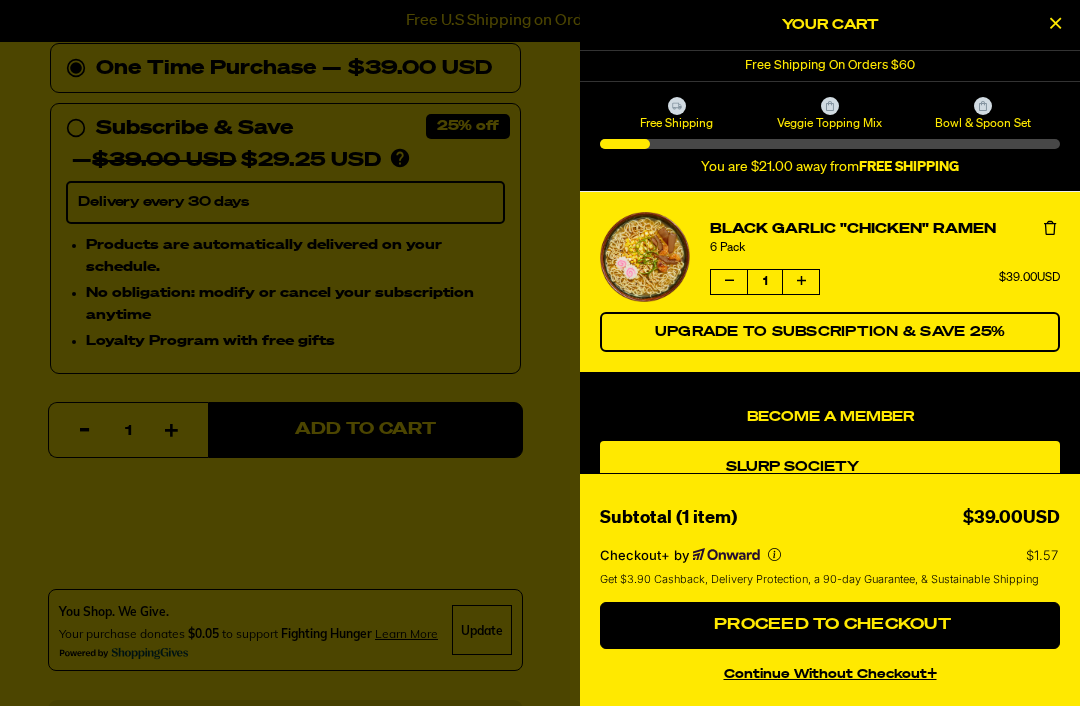 scroll, scrollTop: 0, scrollLeft: 0, axis: both 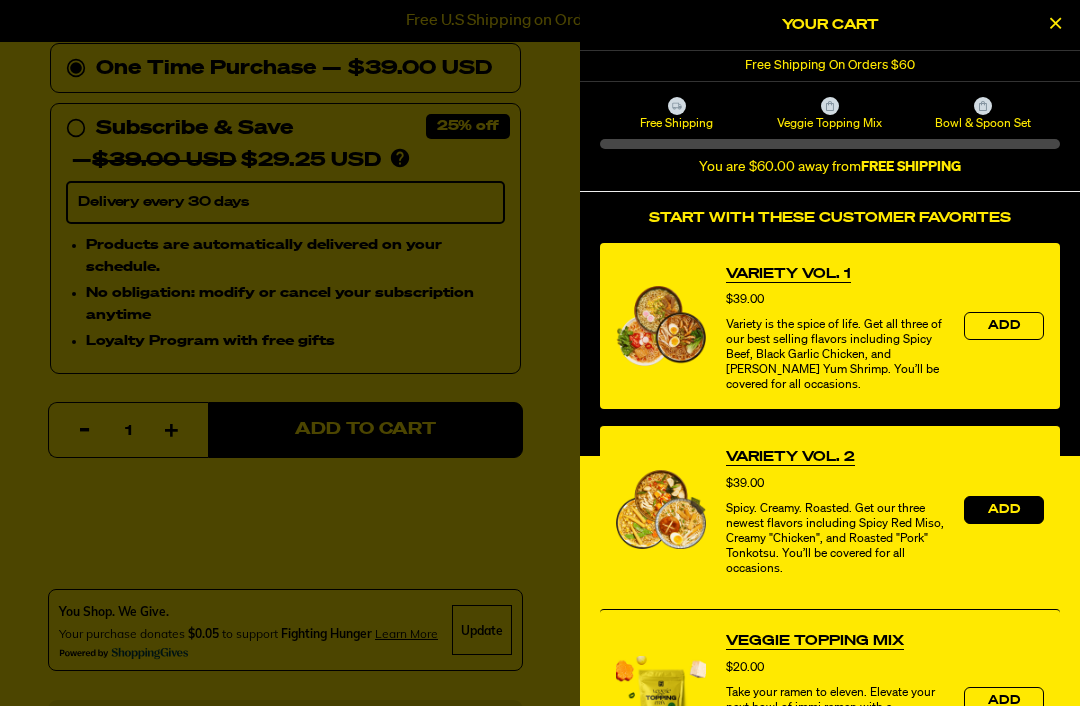click on "Add" at bounding box center (1004, 510) 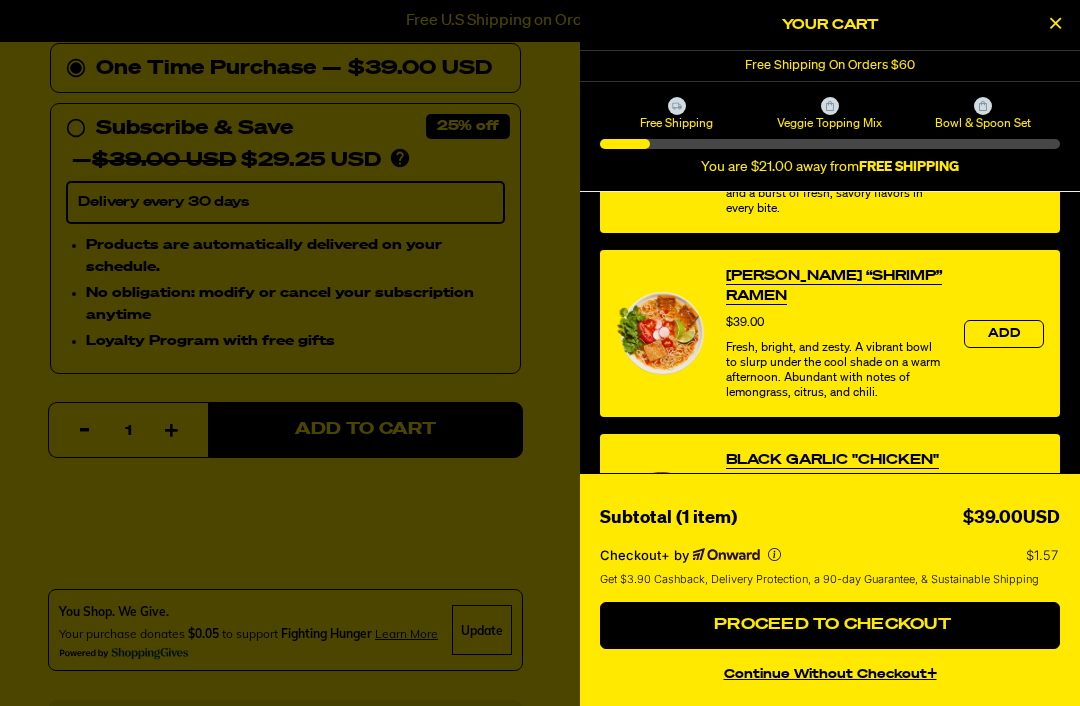 scroll, scrollTop: 810, scrollLeft: 0, axis: vertical 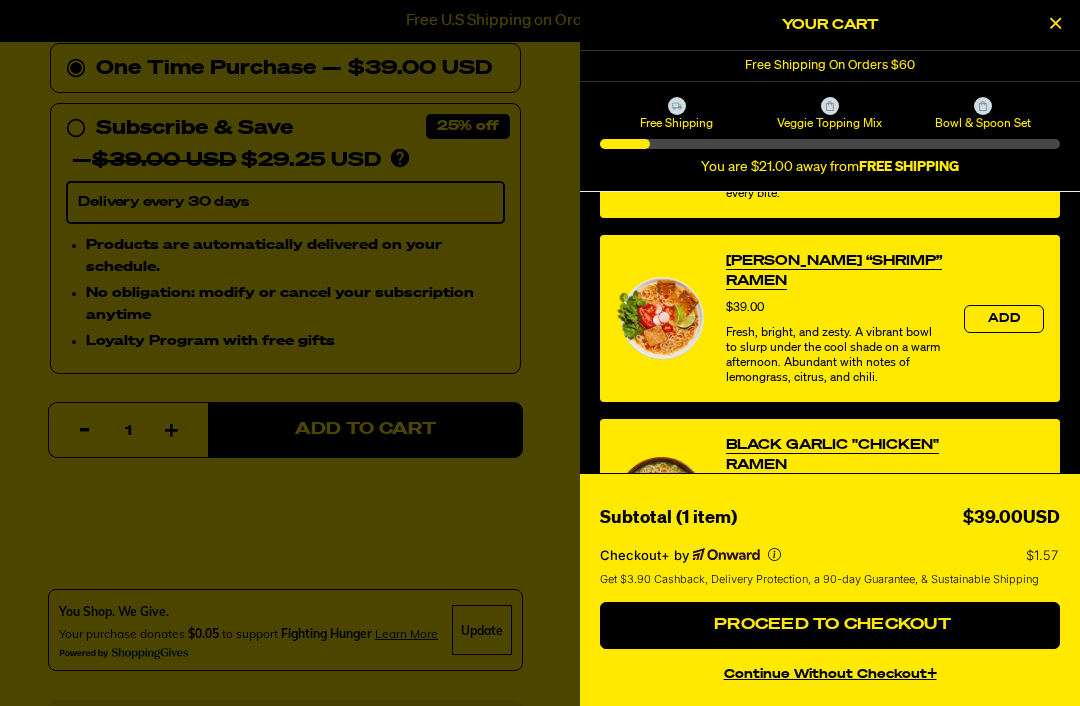 click at bounding box center (661, 318) 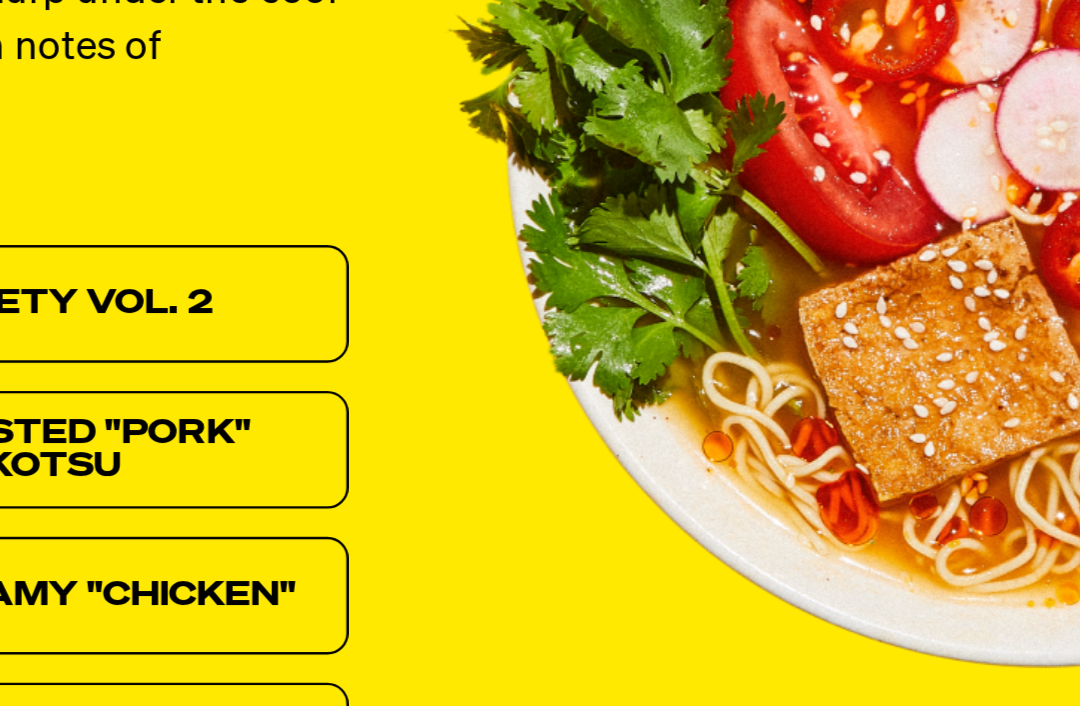 scroll, scrollTop: 7, scrollLeft: -81, axis: both 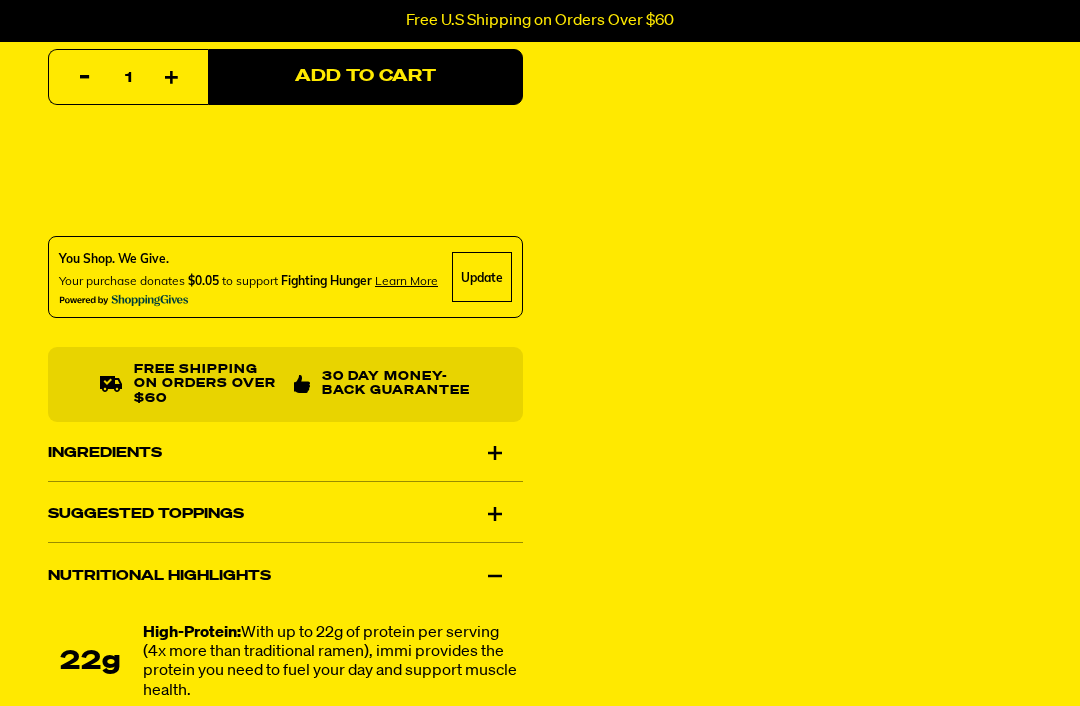 click on "Ingredients" at bounding box center [285, 453] 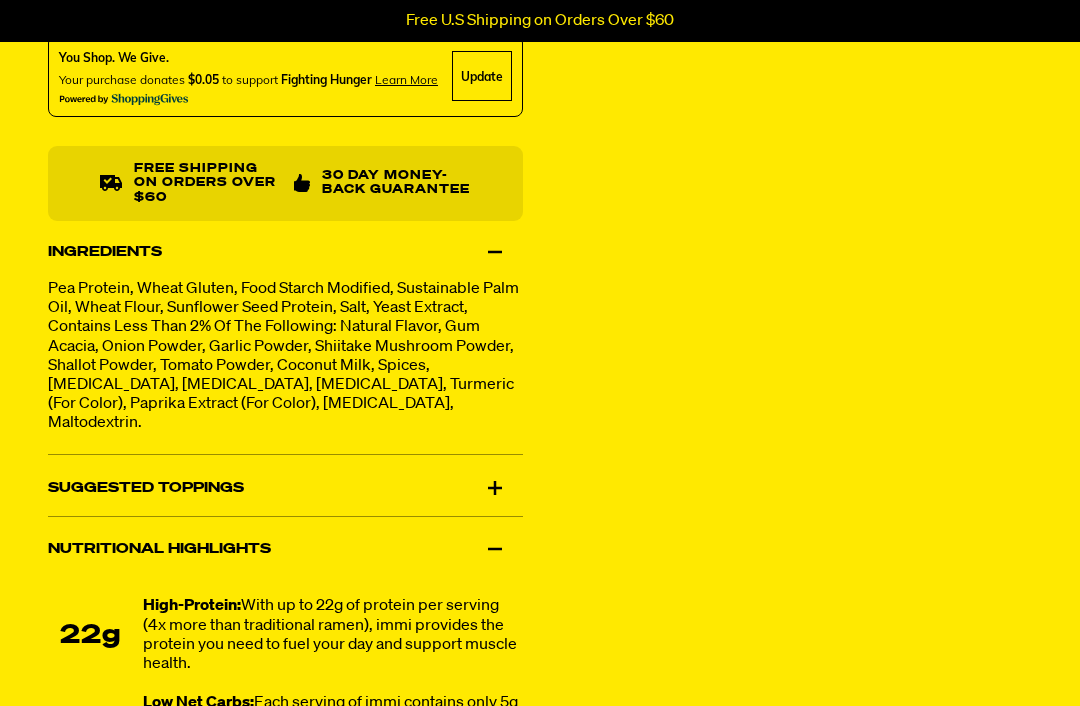 click on "Suggested Toppings" at bounding box center [285, 489] 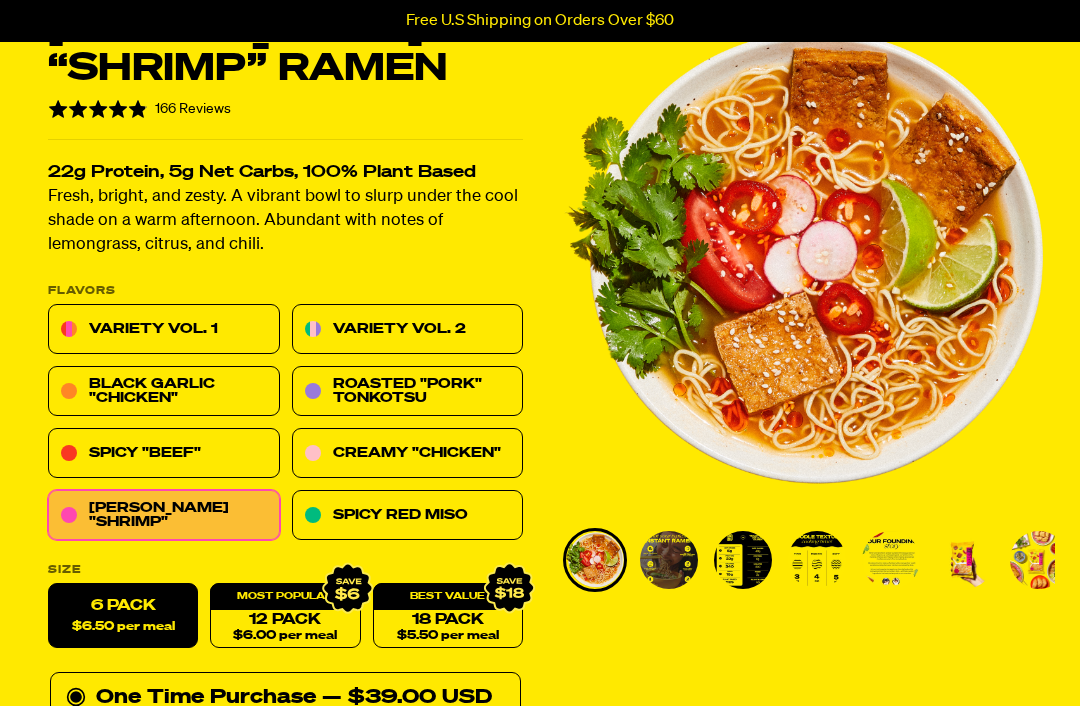scroll, scrollTop: 119, scrollLeft: 0, axis: vertical 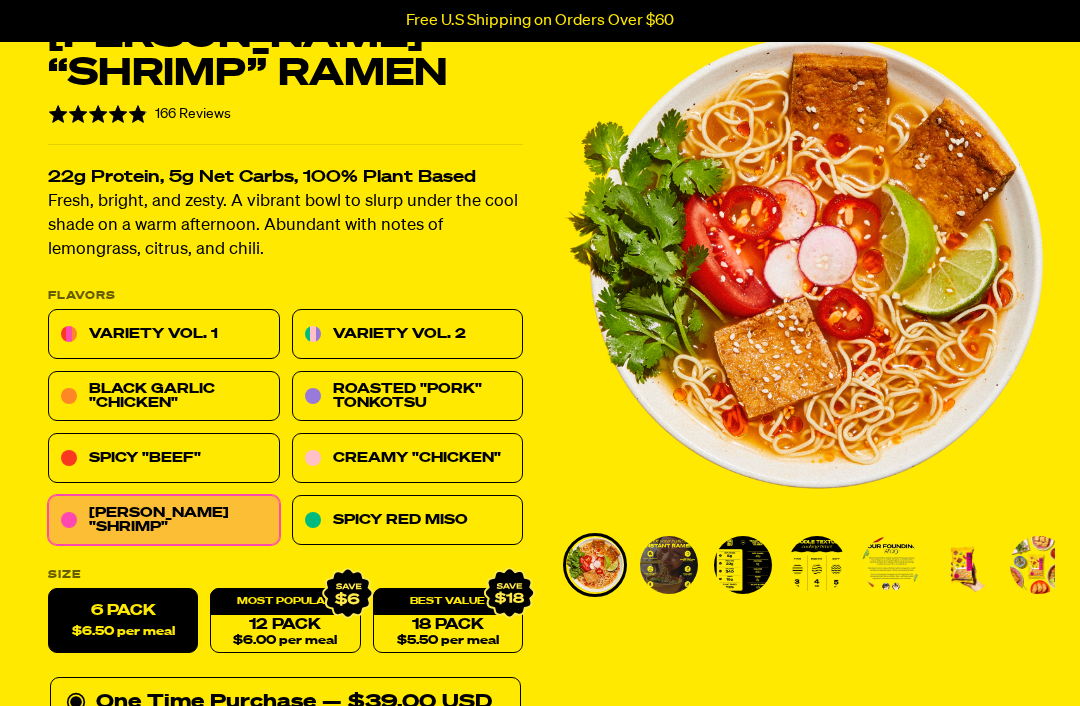 click at bounding box center [891, 565] 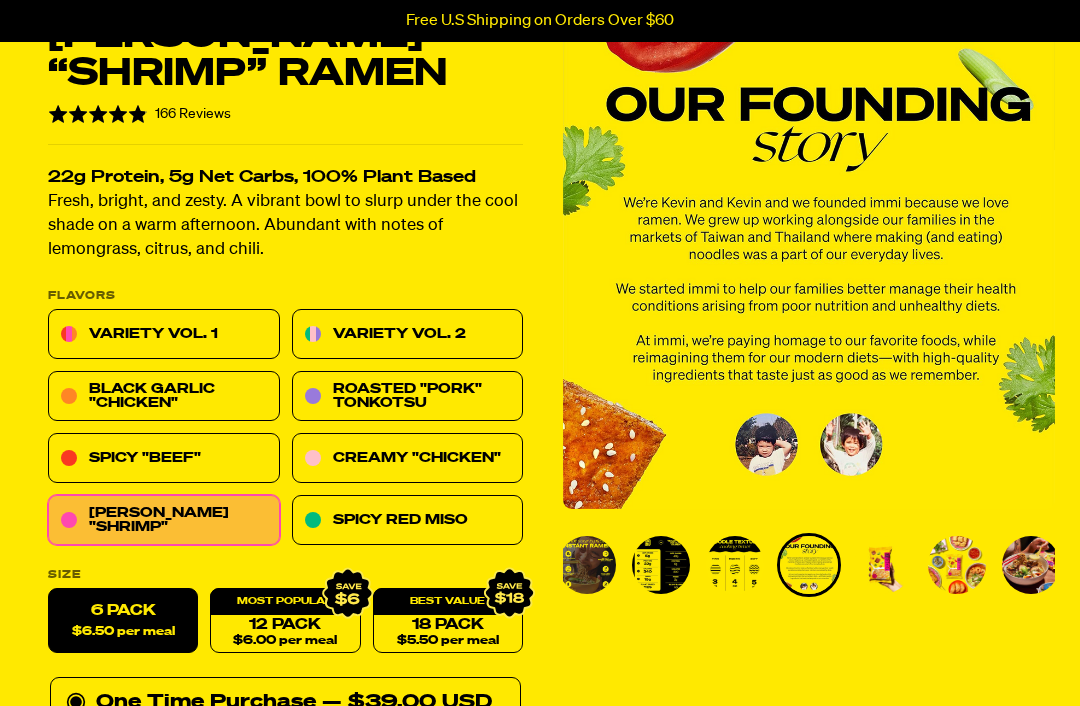 click at bounding box center [957, 565] 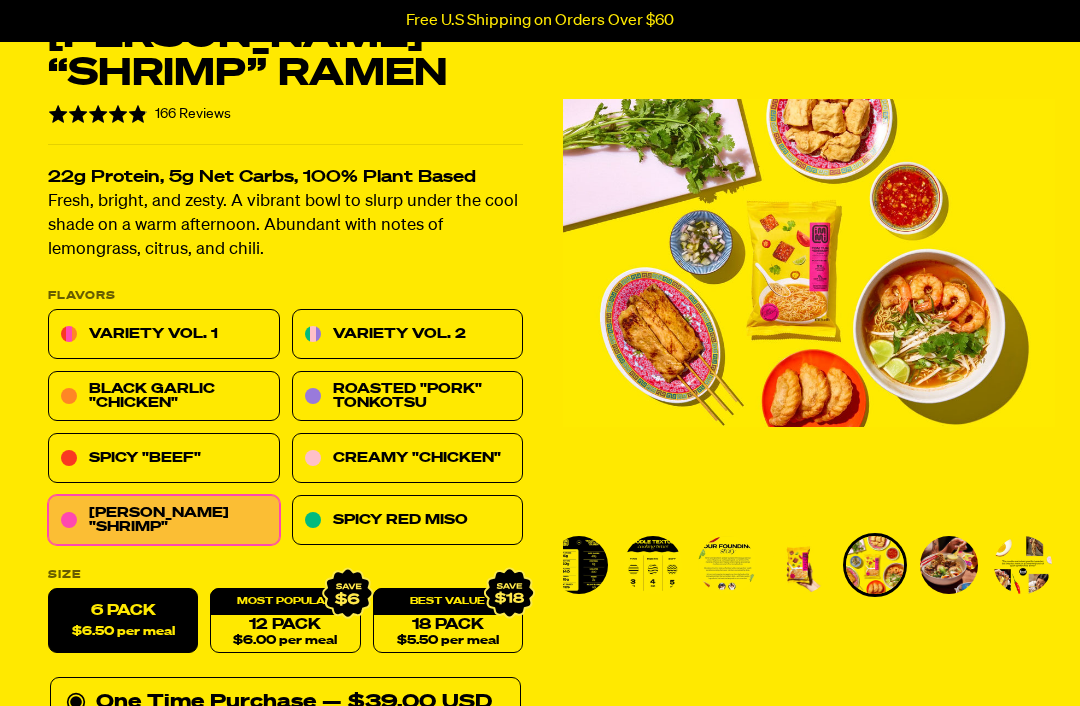 click at bounding box center (1023, 565) 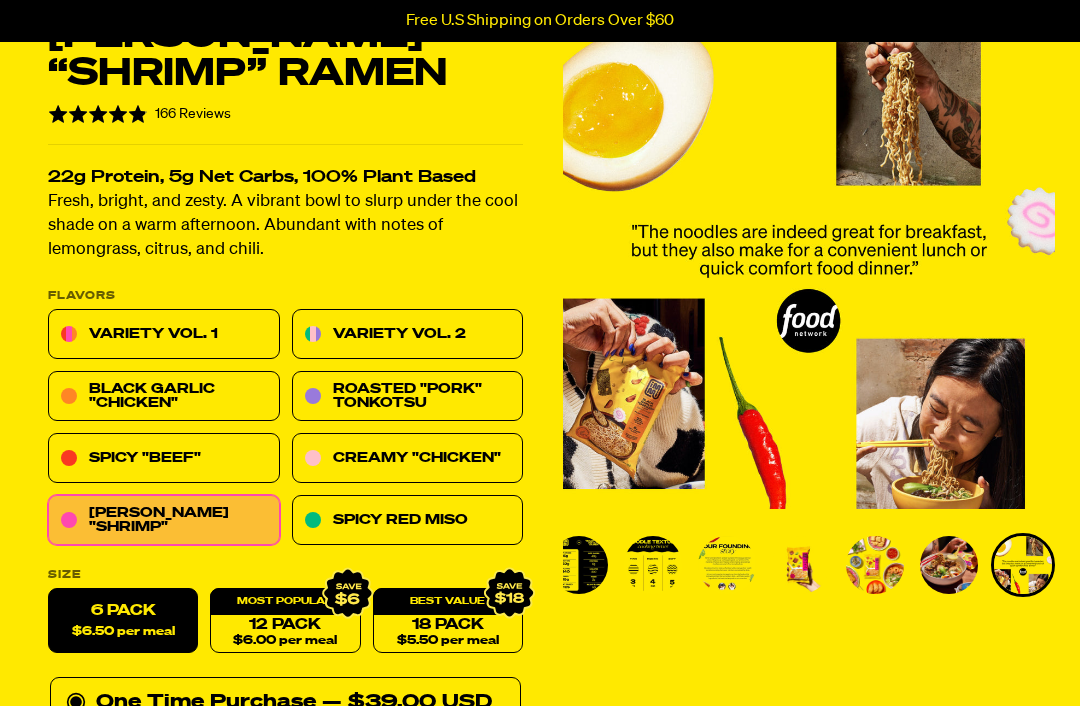 click at bounding box center [579, 565] 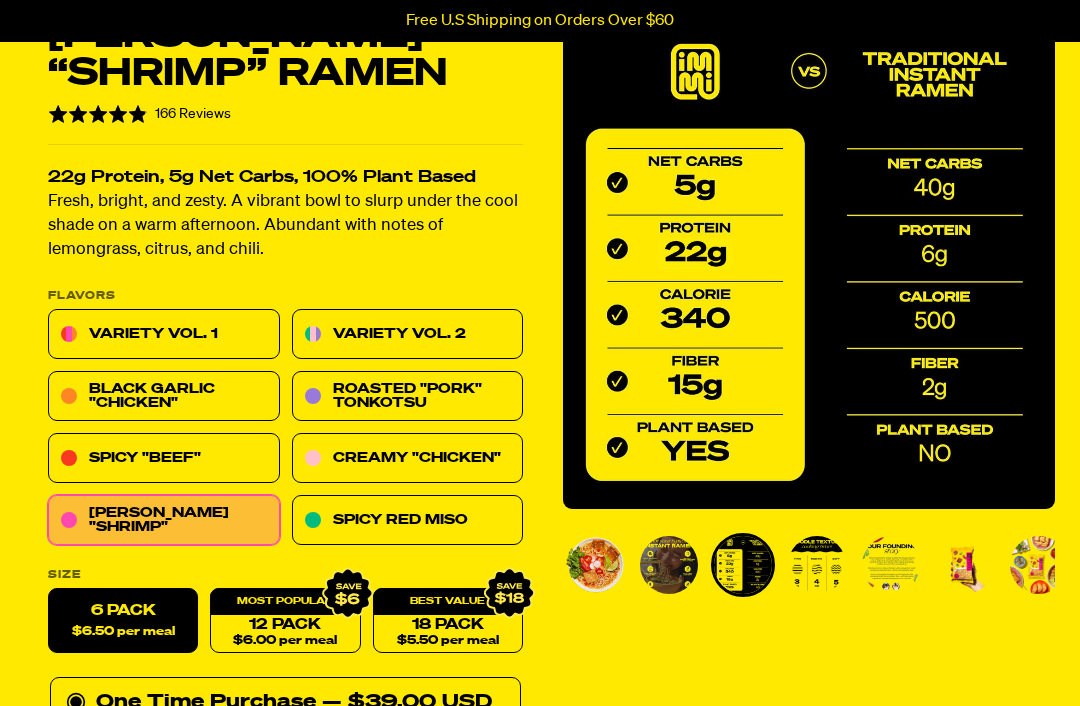 click at bounding box center (669, 565) 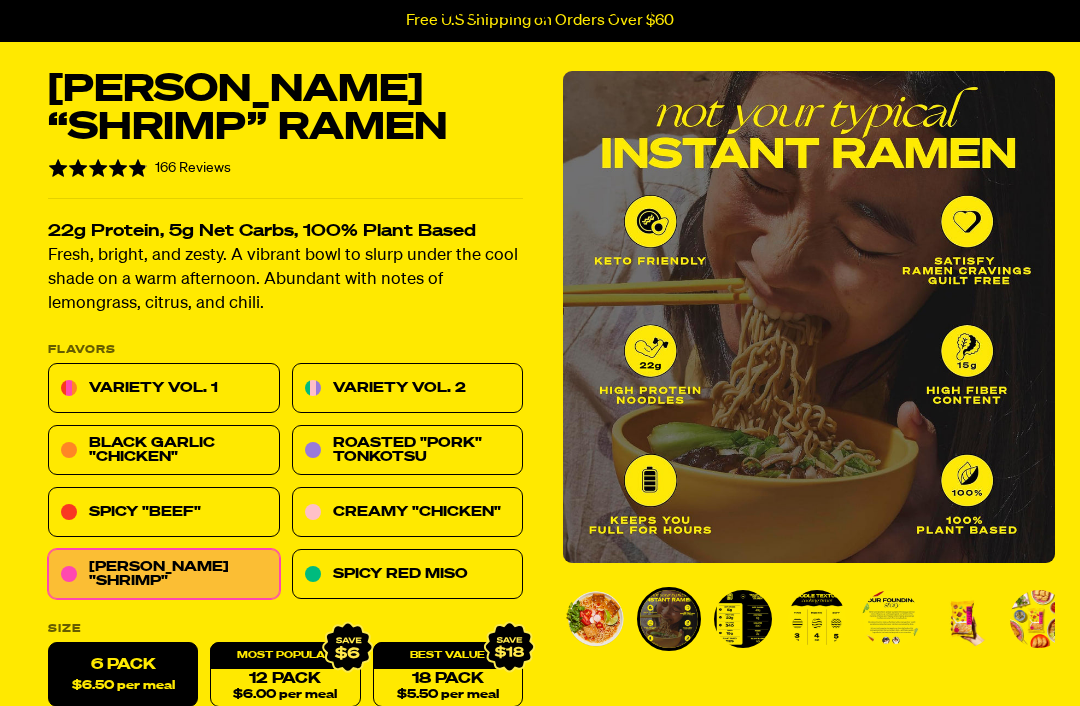 scroll, scrollTop: 0, scrollLeft: 0, axis: both 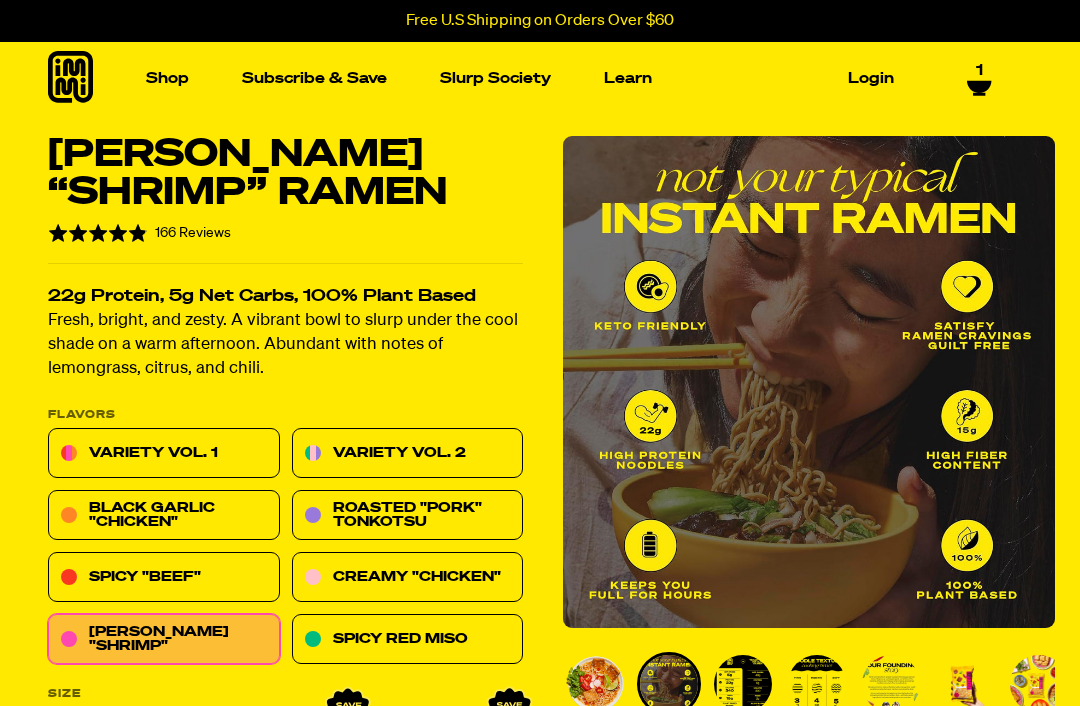 click on "1" at bounding box center [979, 71] 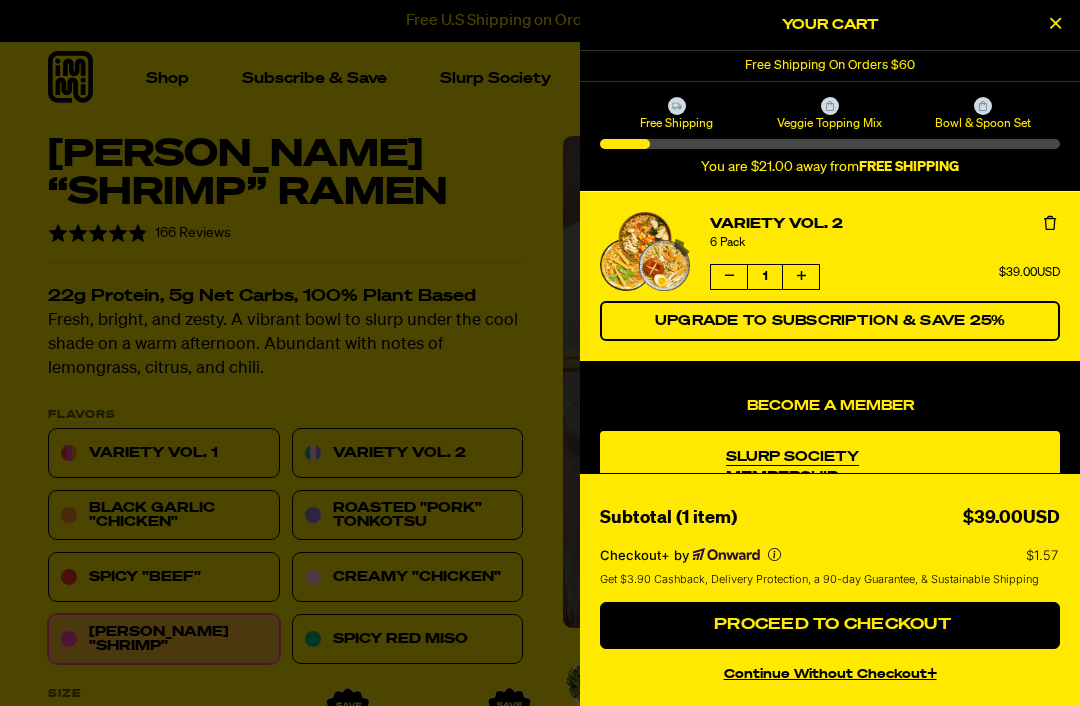 click at bounding box center [1050, 223] 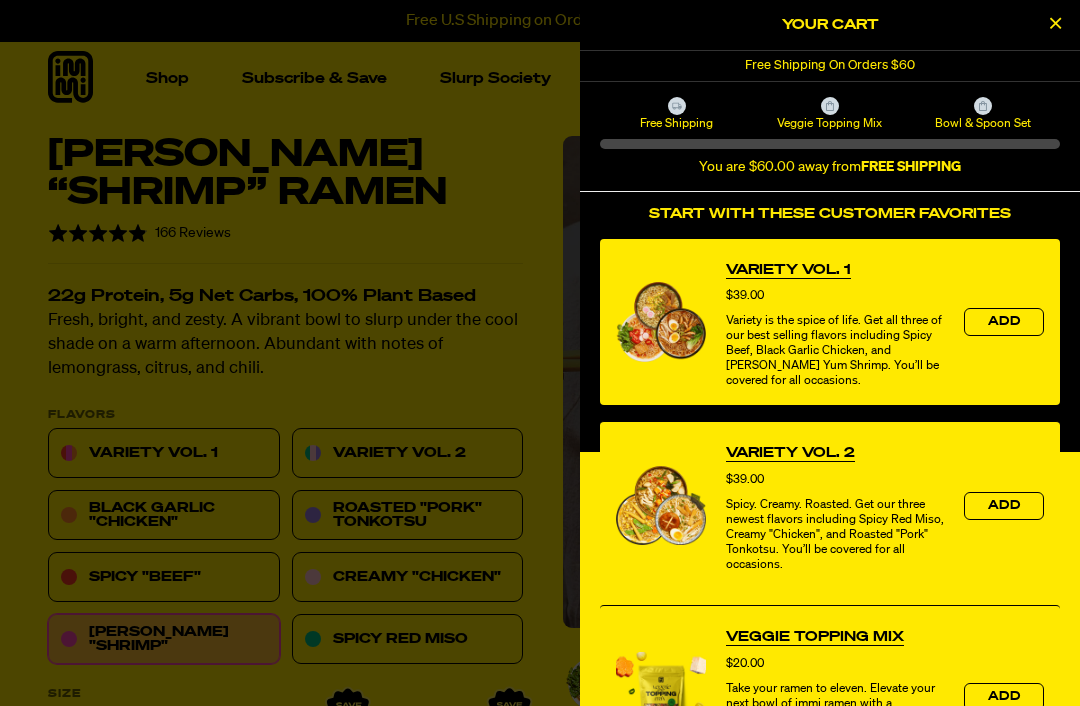 scroll, scrollTop: 437, scrollLeft: 0, axis: vertical 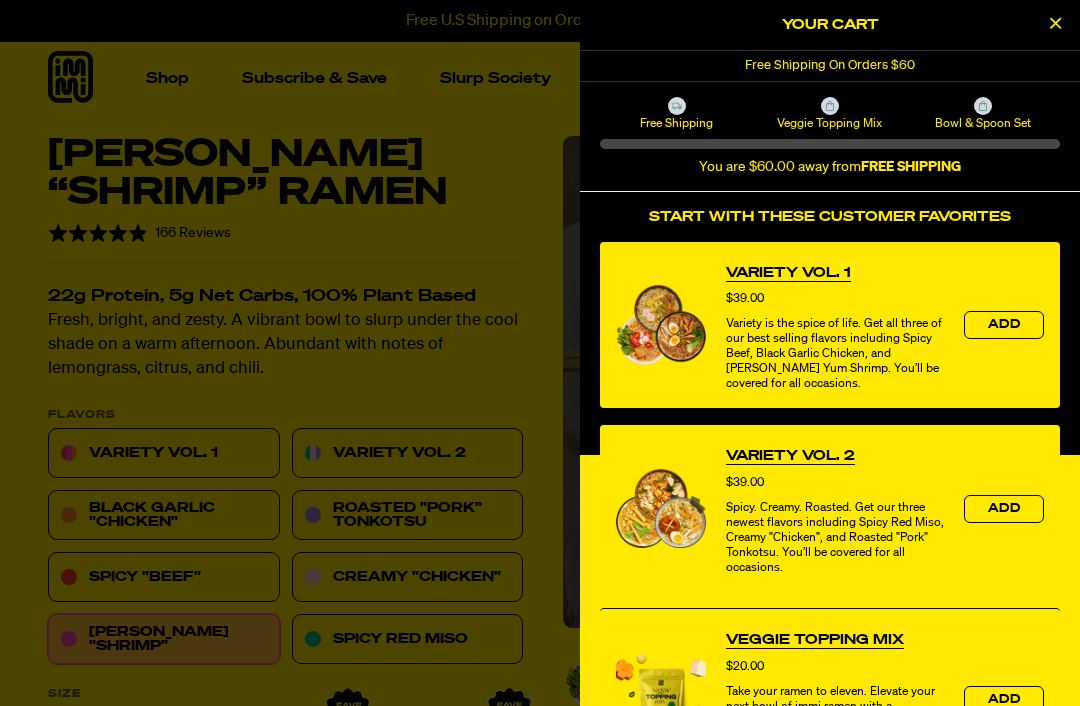 click on "Add" at bounding box center (1004, 325) 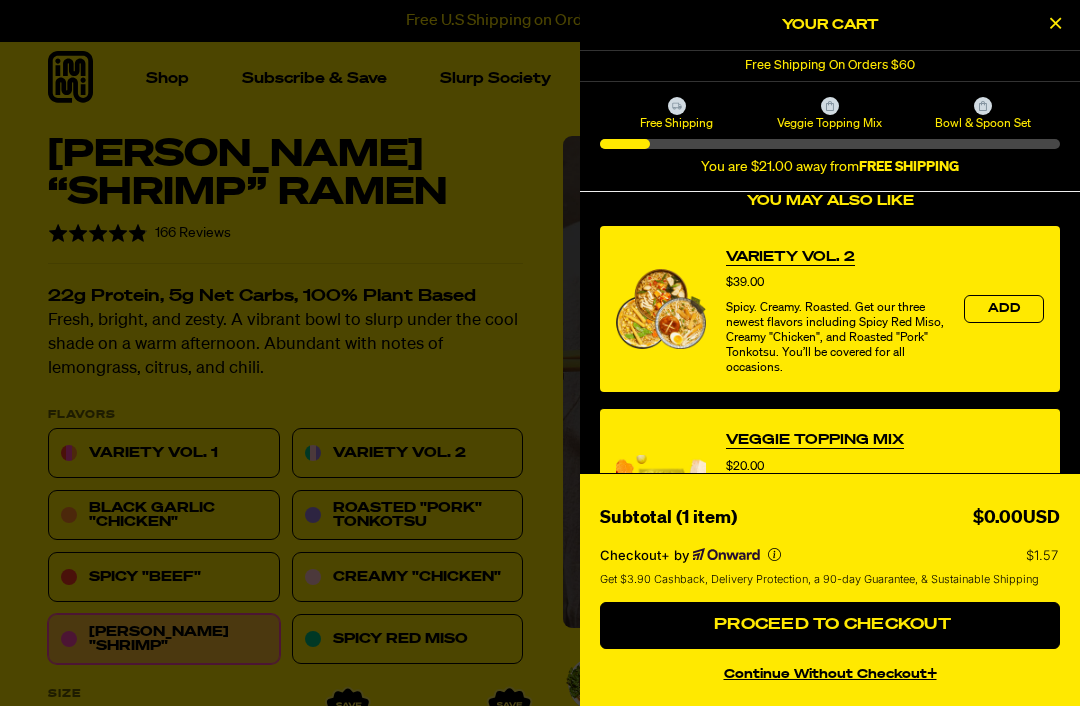 scroll, scrollTop: 411, scrollLeft: 0, axis: vertical 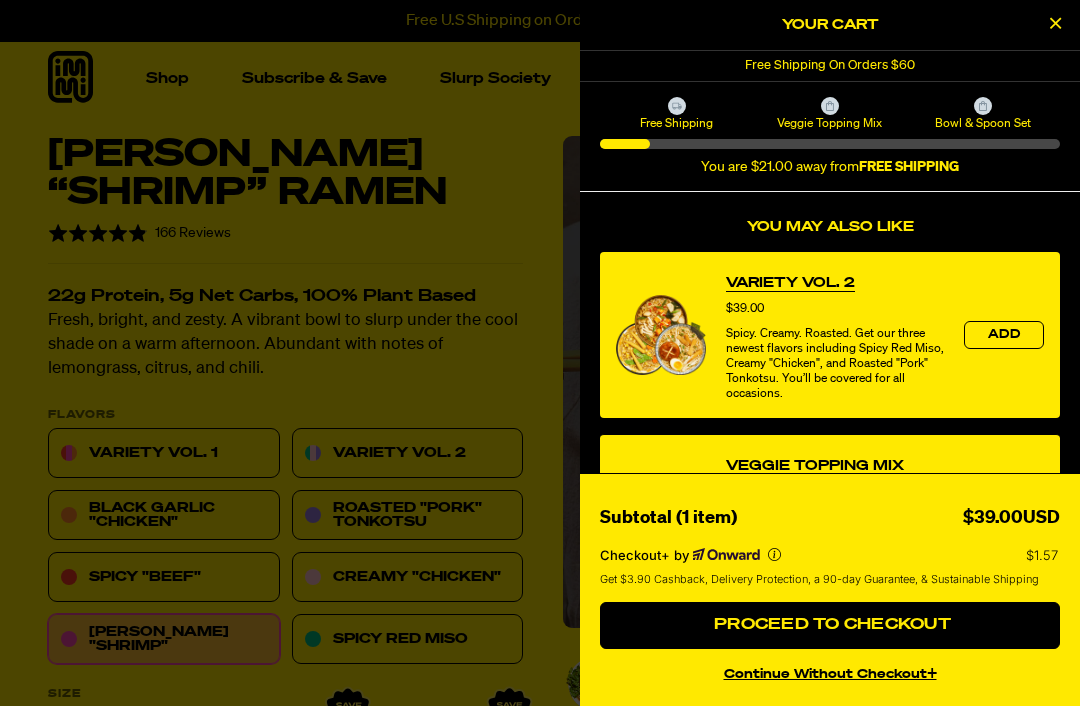 click on "Proceed to Checkout" at bounding box center (830, 625) 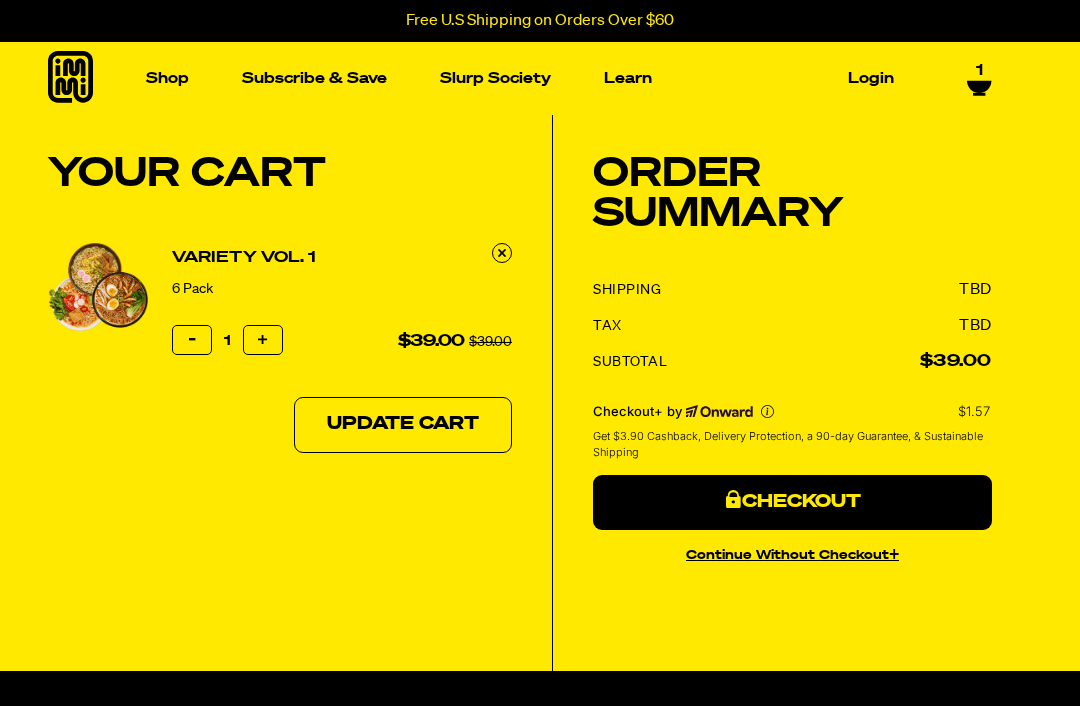scroll, scrollTop: 0, scrollLeft: 0, axis: both 